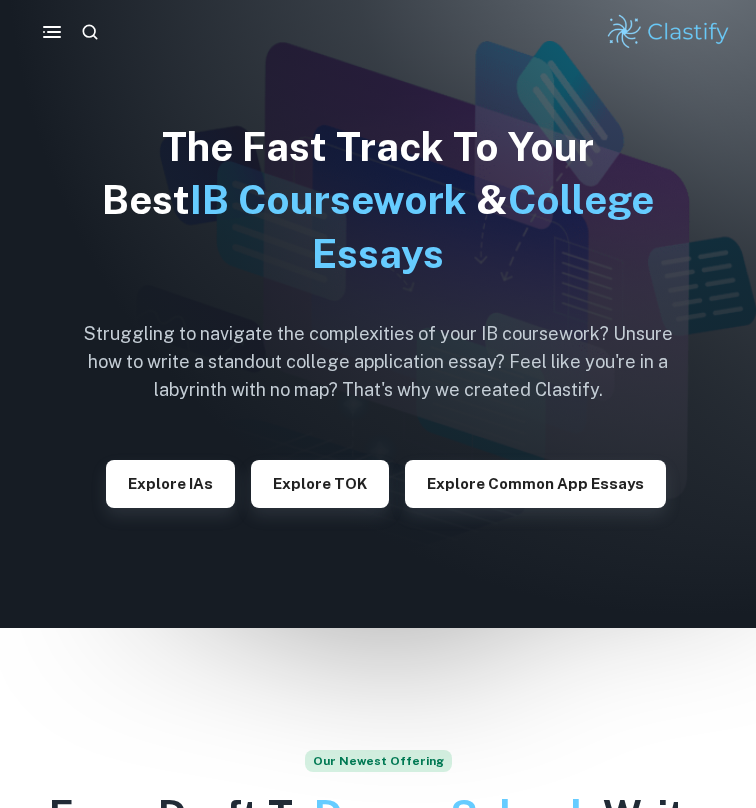scroll, scrollTop: 0, scrollLeft: 0, axis: both 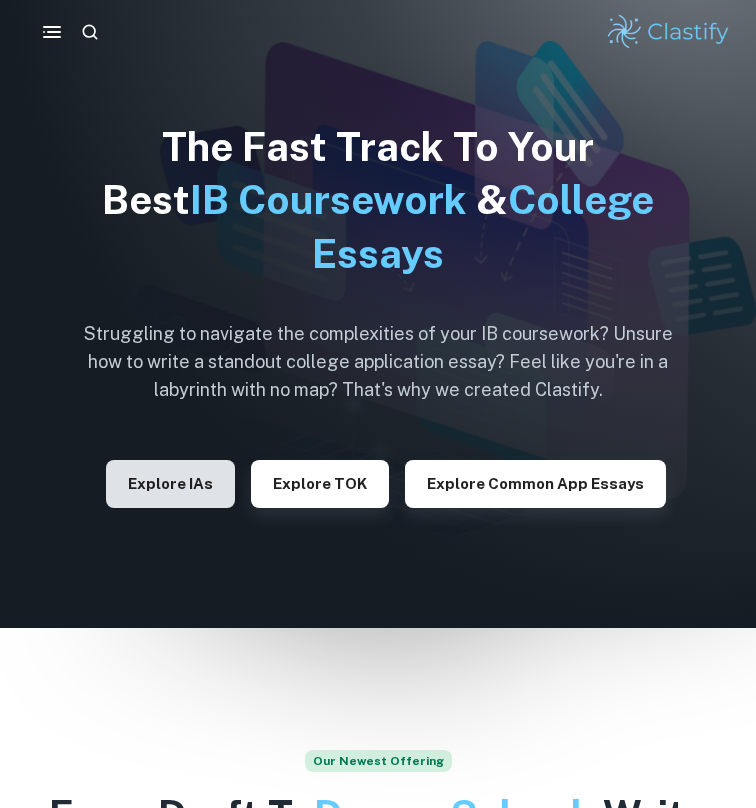 click on "Explore IAs" at bounding box center [170, 484] 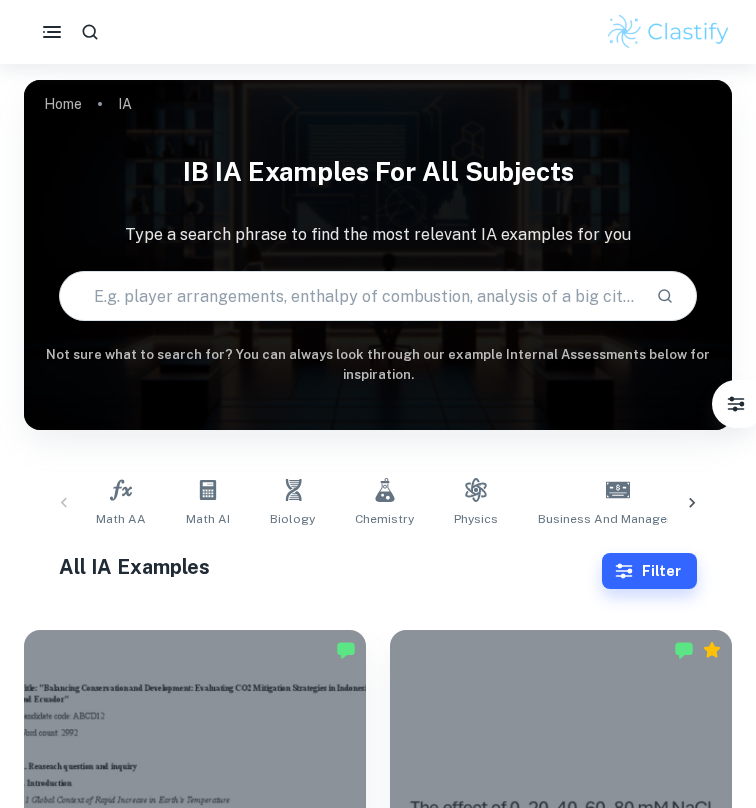 click at bounding box center [349, 296] 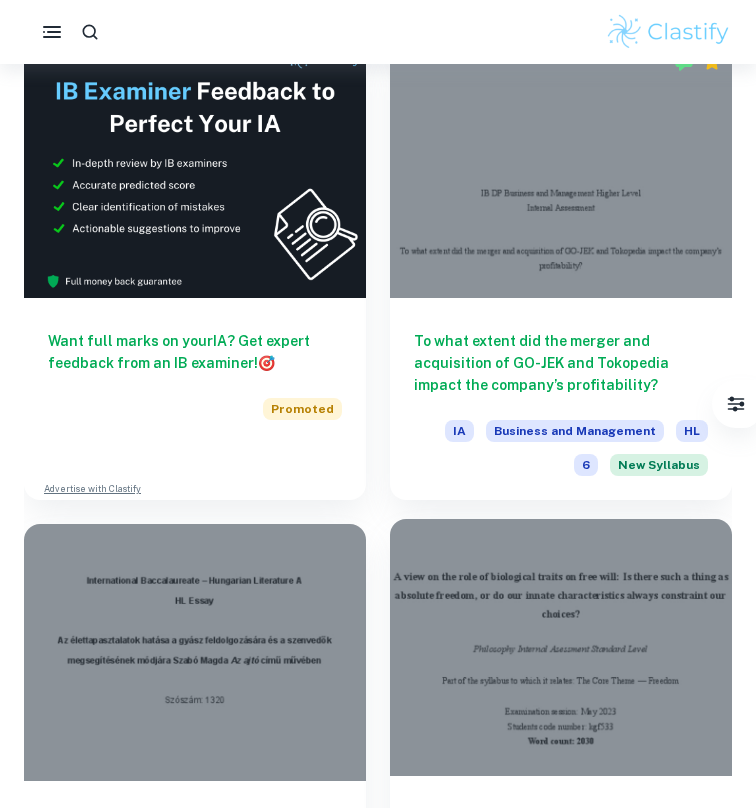 scroll, scrollTop: 0, scrollLeft: 0, axis: both 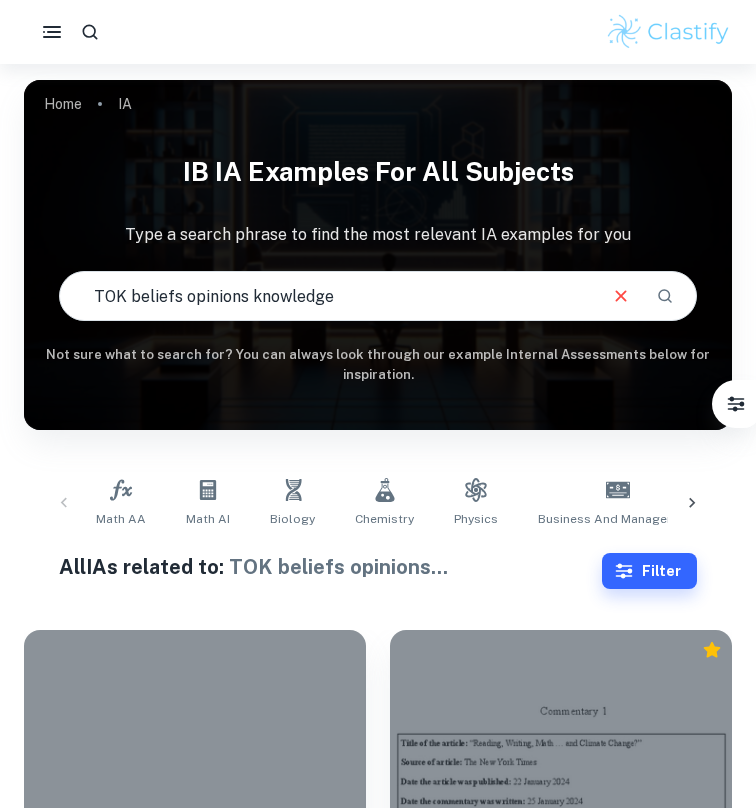 drag, startPoint x: 130, startPoint y: 292, endPoint x: 13, endPoint y: 292, distance: 117 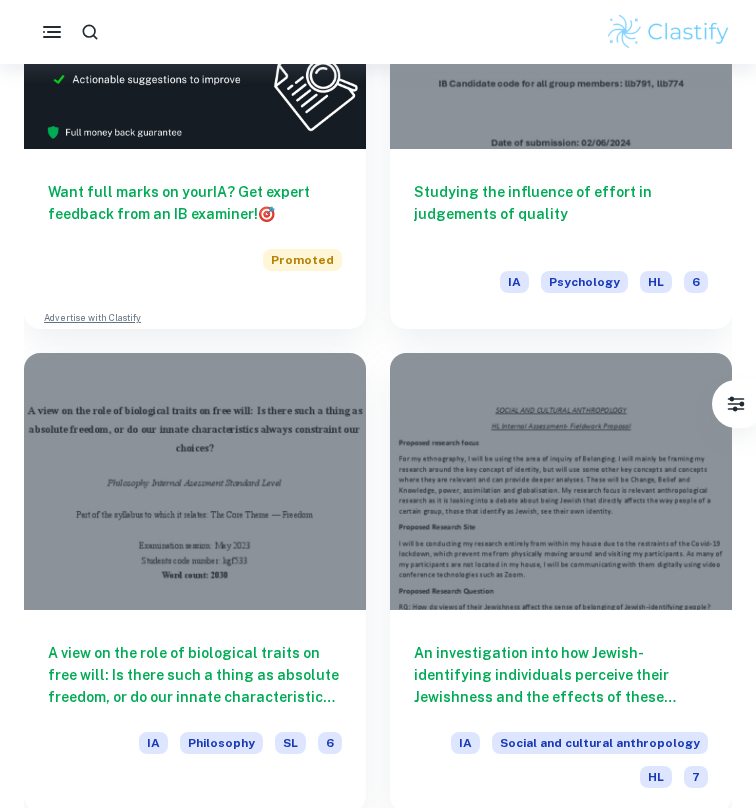 scroll, scrollTop: 2, scrollLeft: 0, axis: vertical 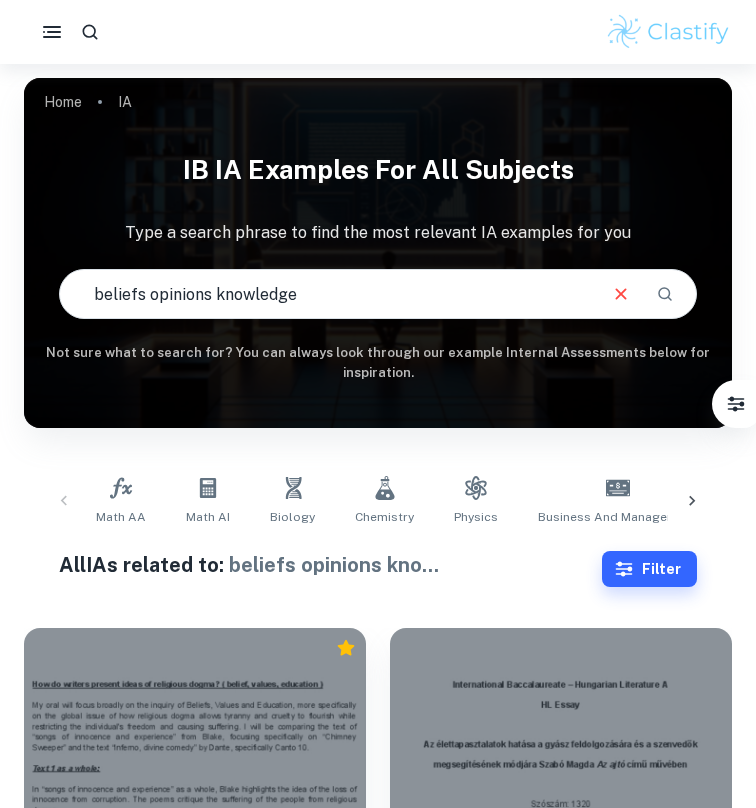 click on "beliefs opinions knowledge" at bounding box center [326, 294] 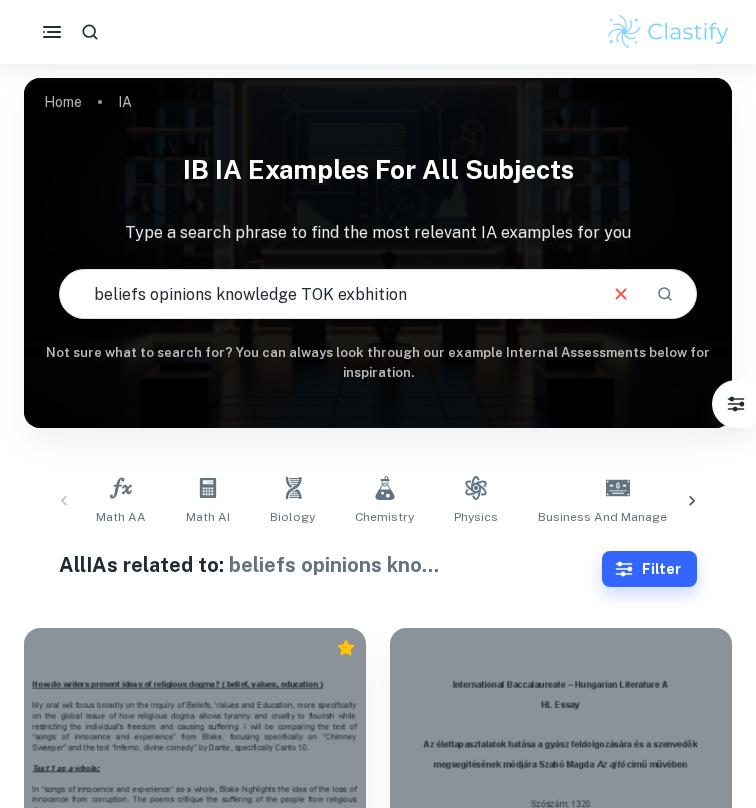 type on "beliefs opinions knowledge TOK exbhition" 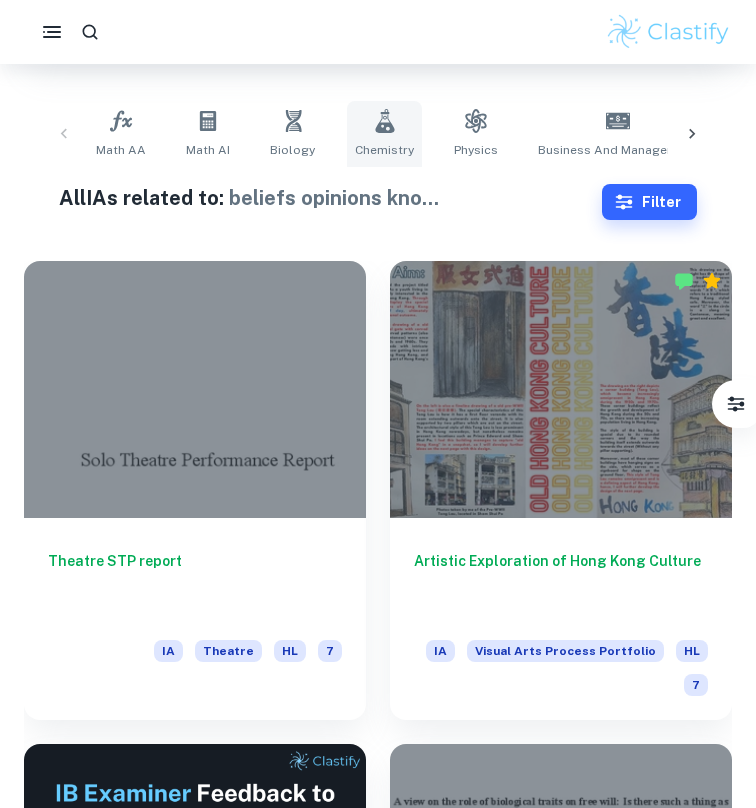 scroll, scrollTop: 370, scrollLeft: 0, axis: vertical 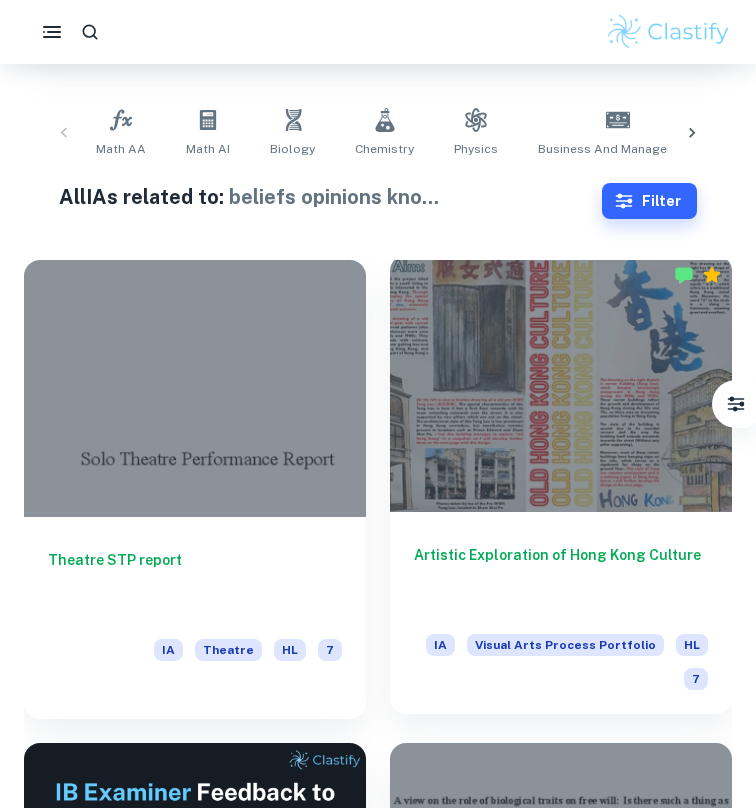 click at bounding box center (561, 383) 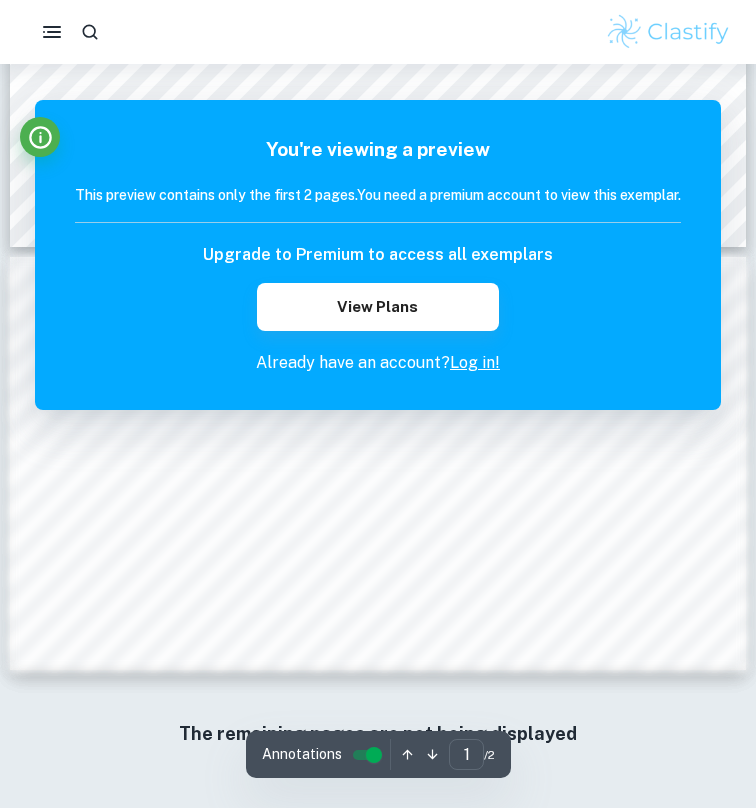 scroll, scrollTop: 0, scrollLeft: 0, axis: both 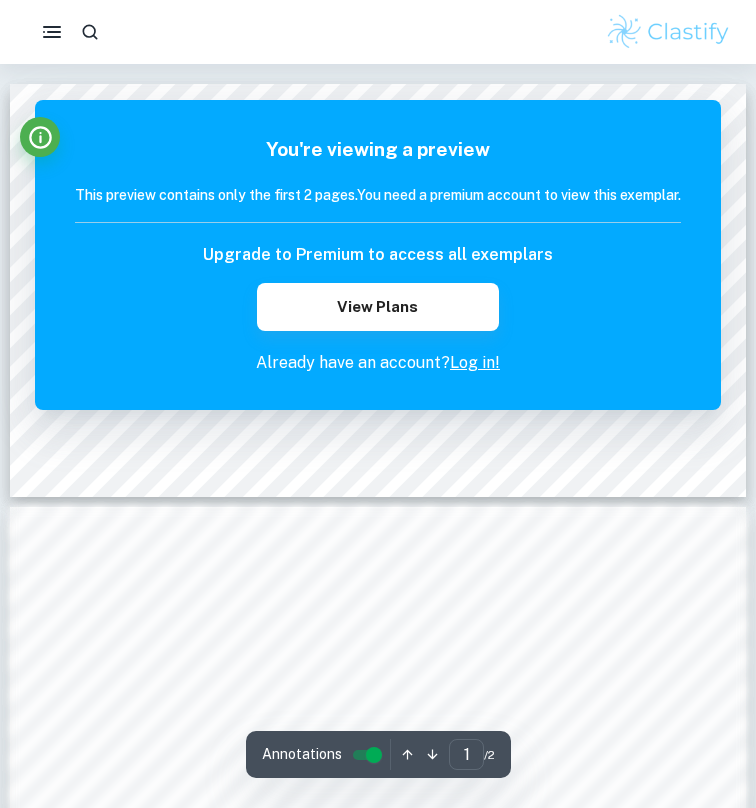 click on "Log in!" at bounding box center [475, 362] 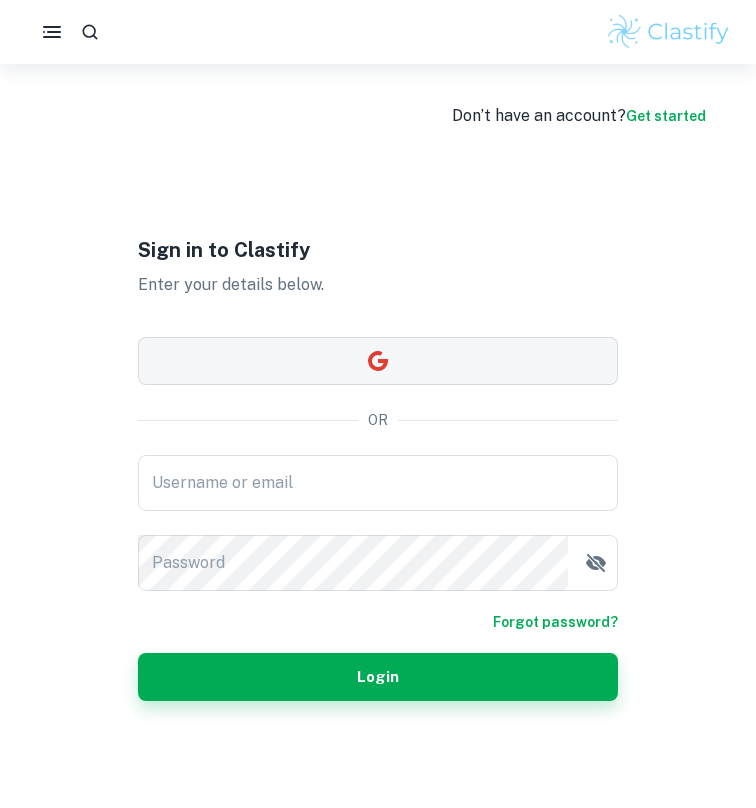 type on "[USERNAME]@gmail.com" 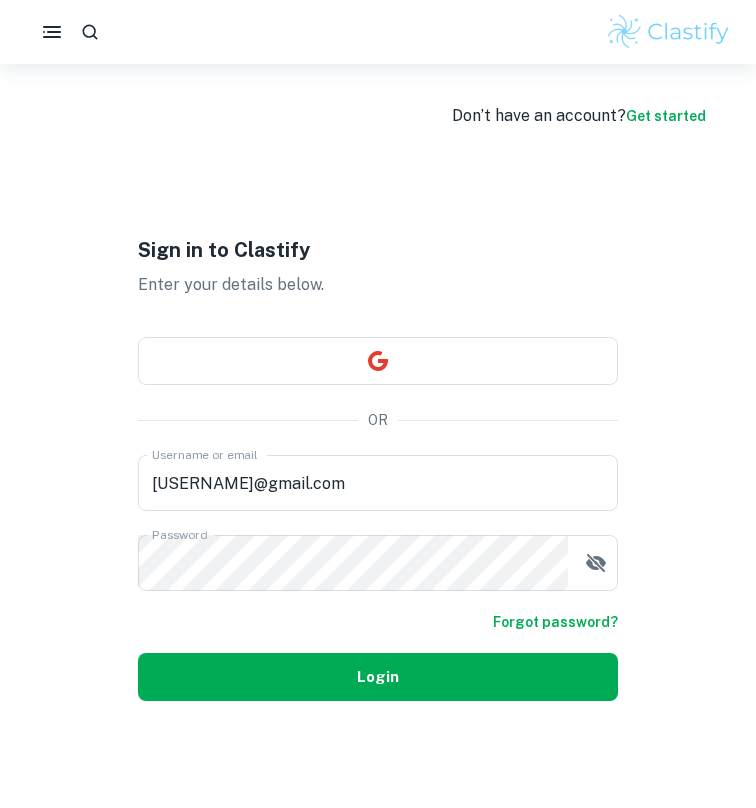 click on "Login" at bounding box center (378, 677) 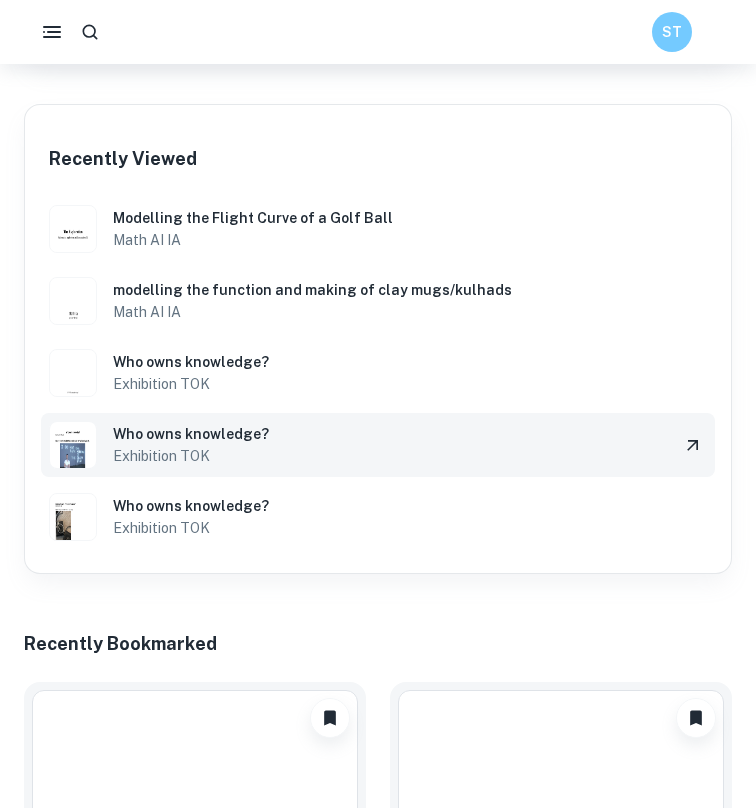 scroll, scrollTop: 844, scrollLeft: 0, axis: vertical 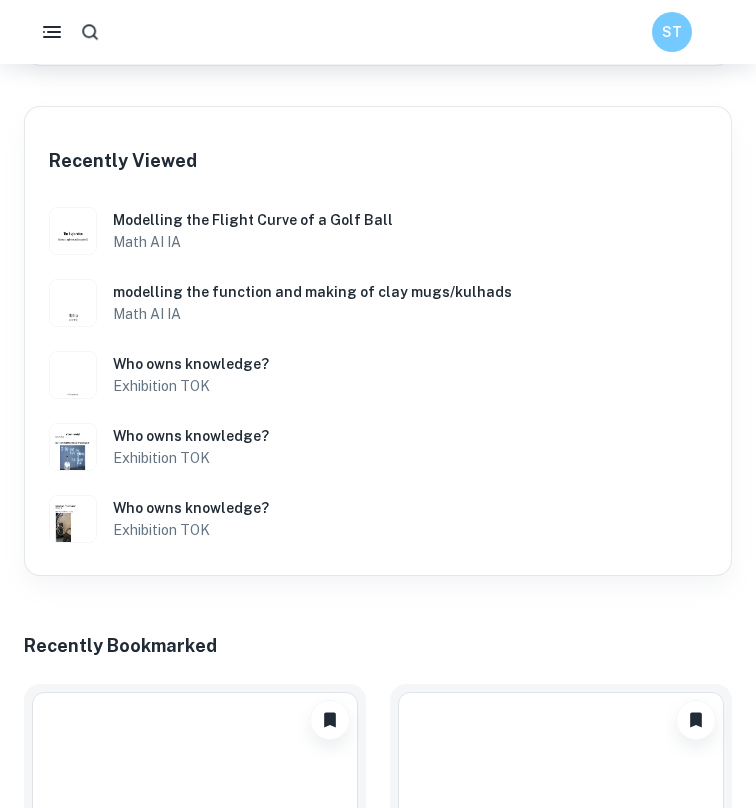 click 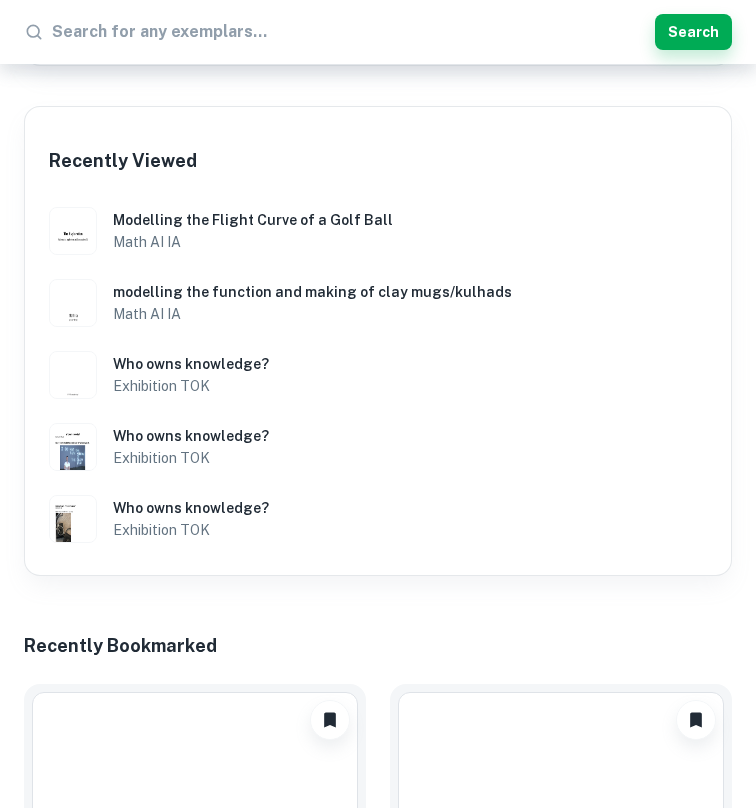 click at bounding box center [349, 32] 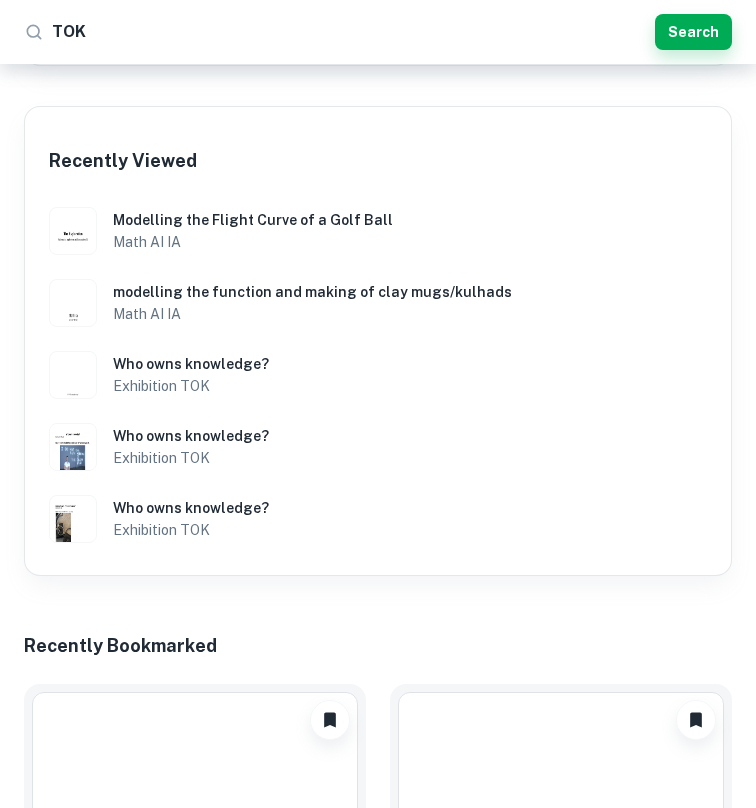 type on "TOK" 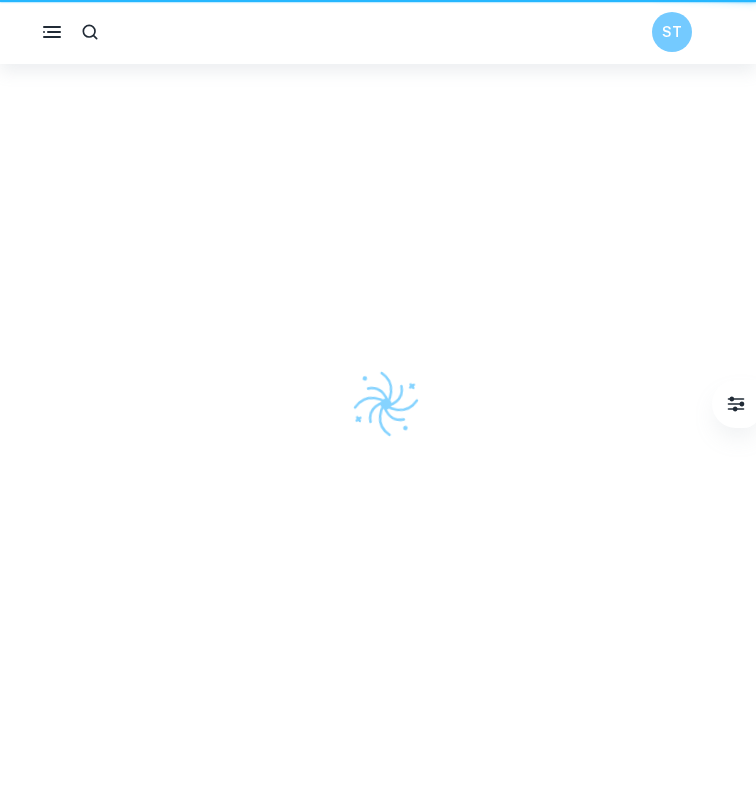 scroll, scrollTop: 0, scrollLeft: 0, axis: both 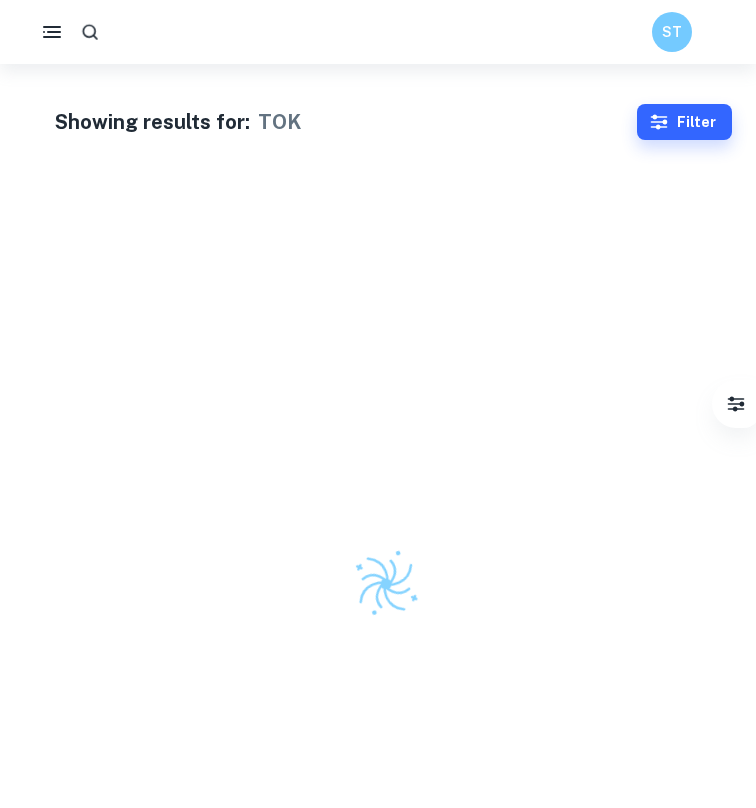 click 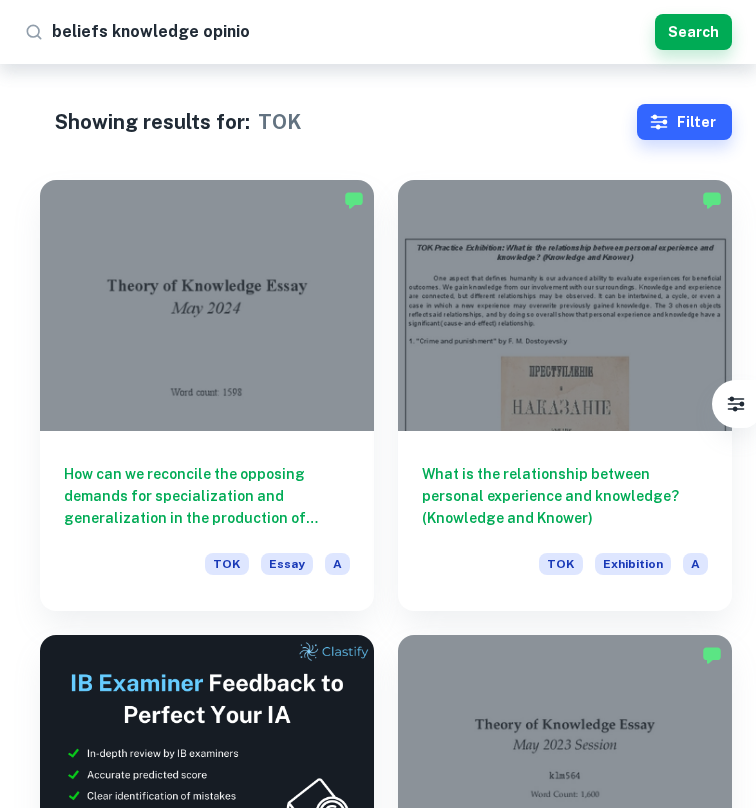 type on "beliefs knowledge opinion" 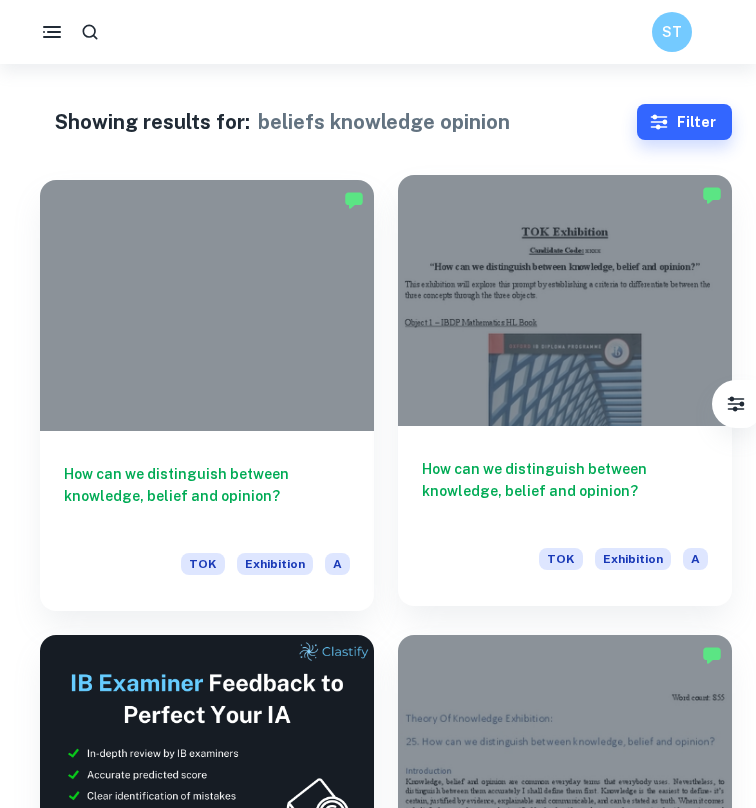 click on "How can we distinguish between knowledge, belief and opinion?" at bounding box center (565, 491) 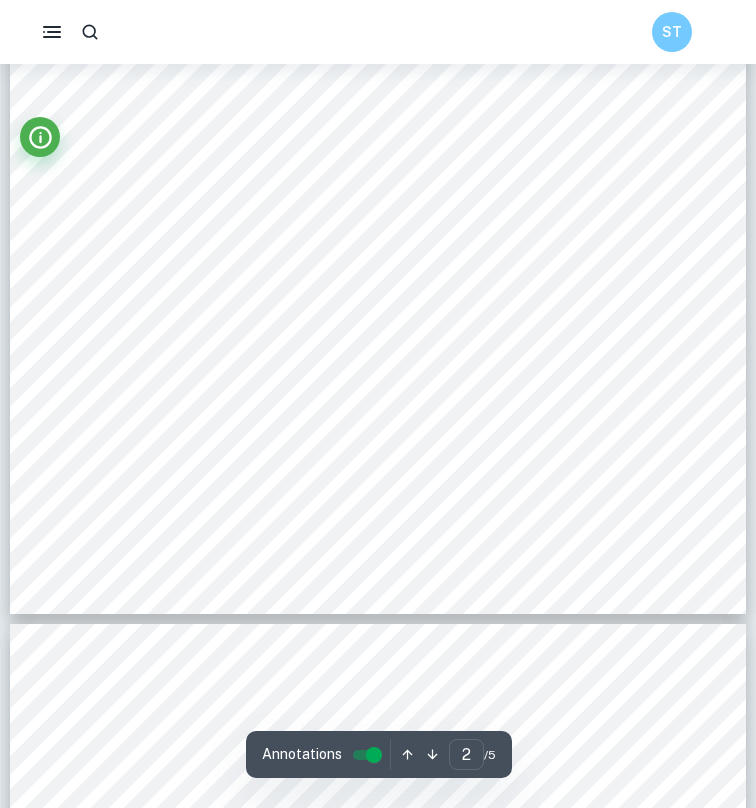 scroll, scrollTop: 1513, scrollLeft: 0, axis: vertical 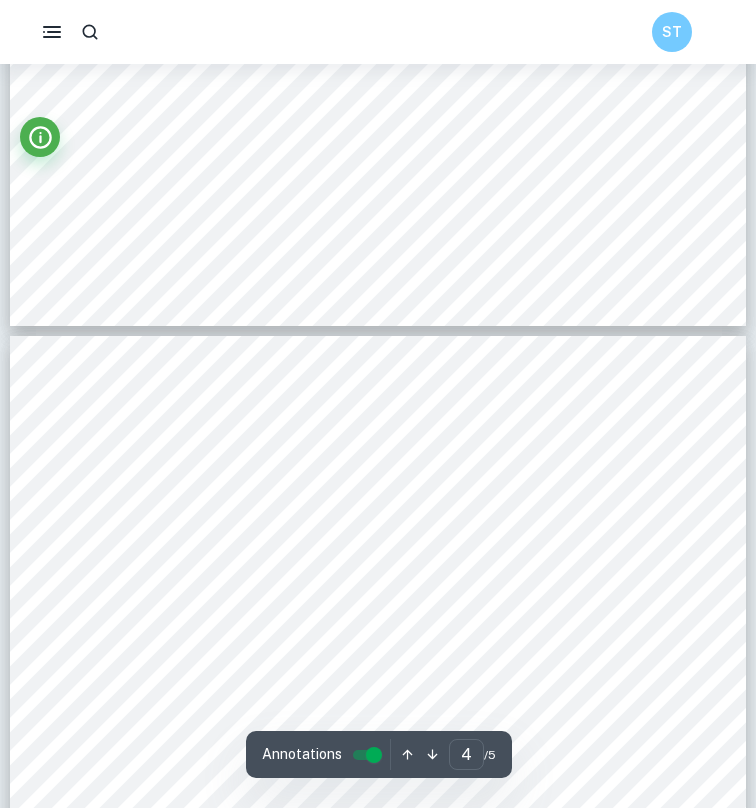 type on "3" 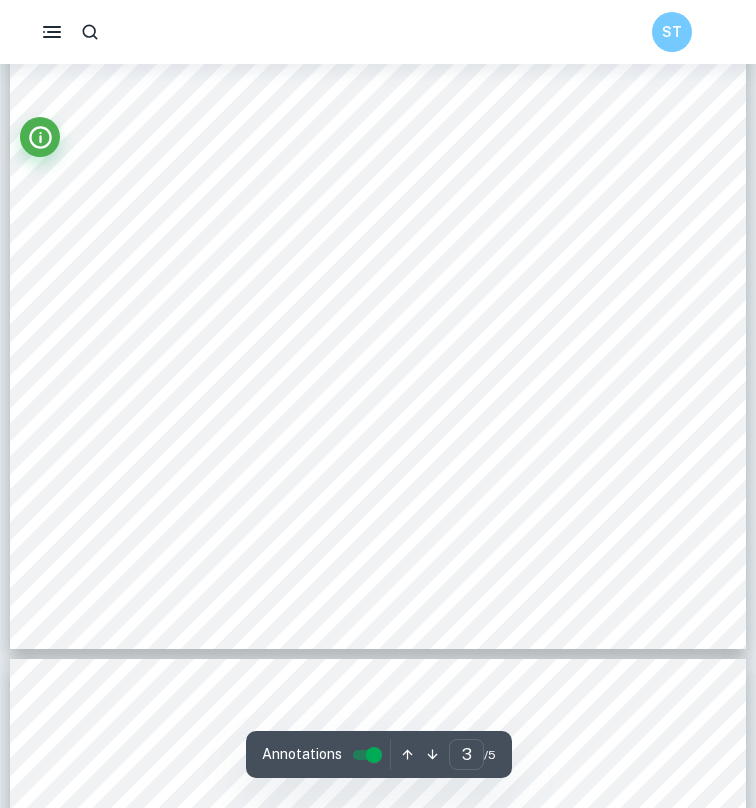 scroll, scrollTop: 2444, scrollLeft: 0, axis: vertical 